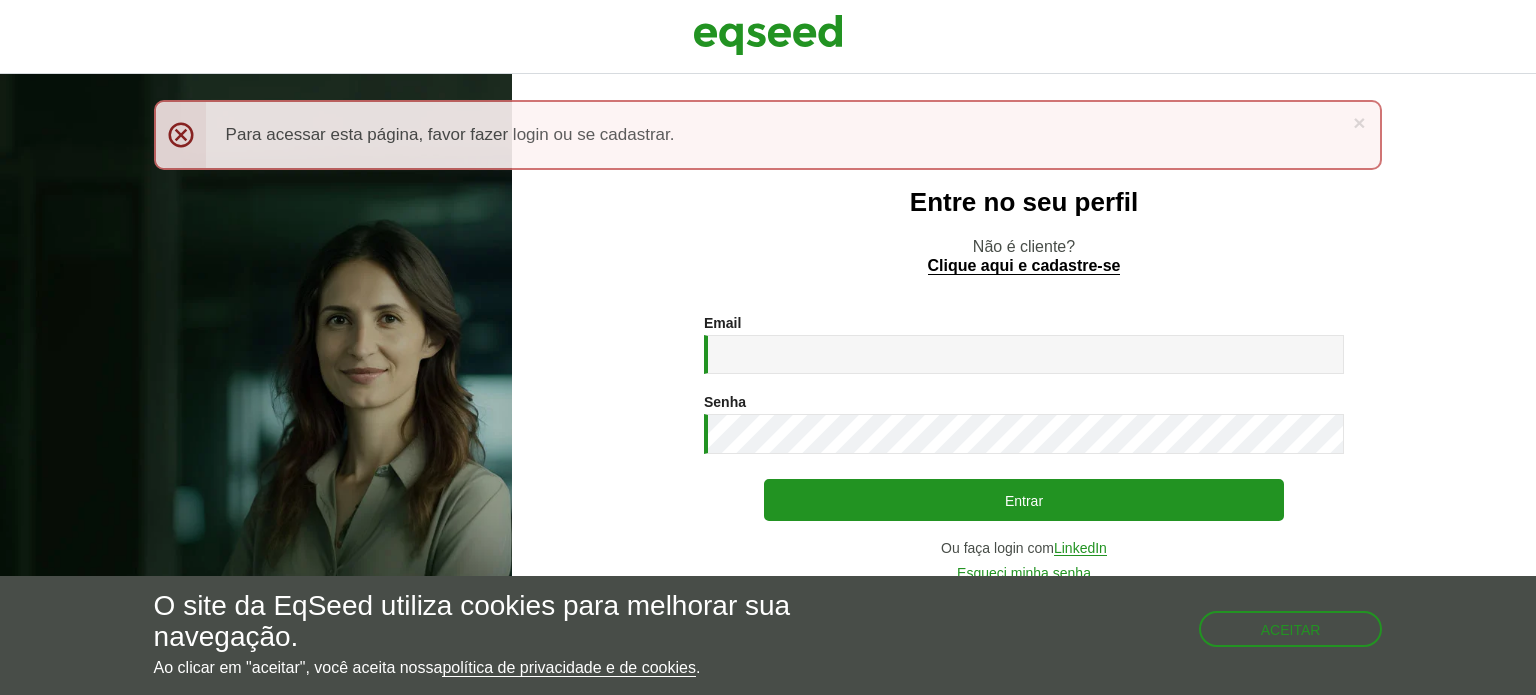 scroll, scrollTop: 0, scrollLeft: 0, axis: both 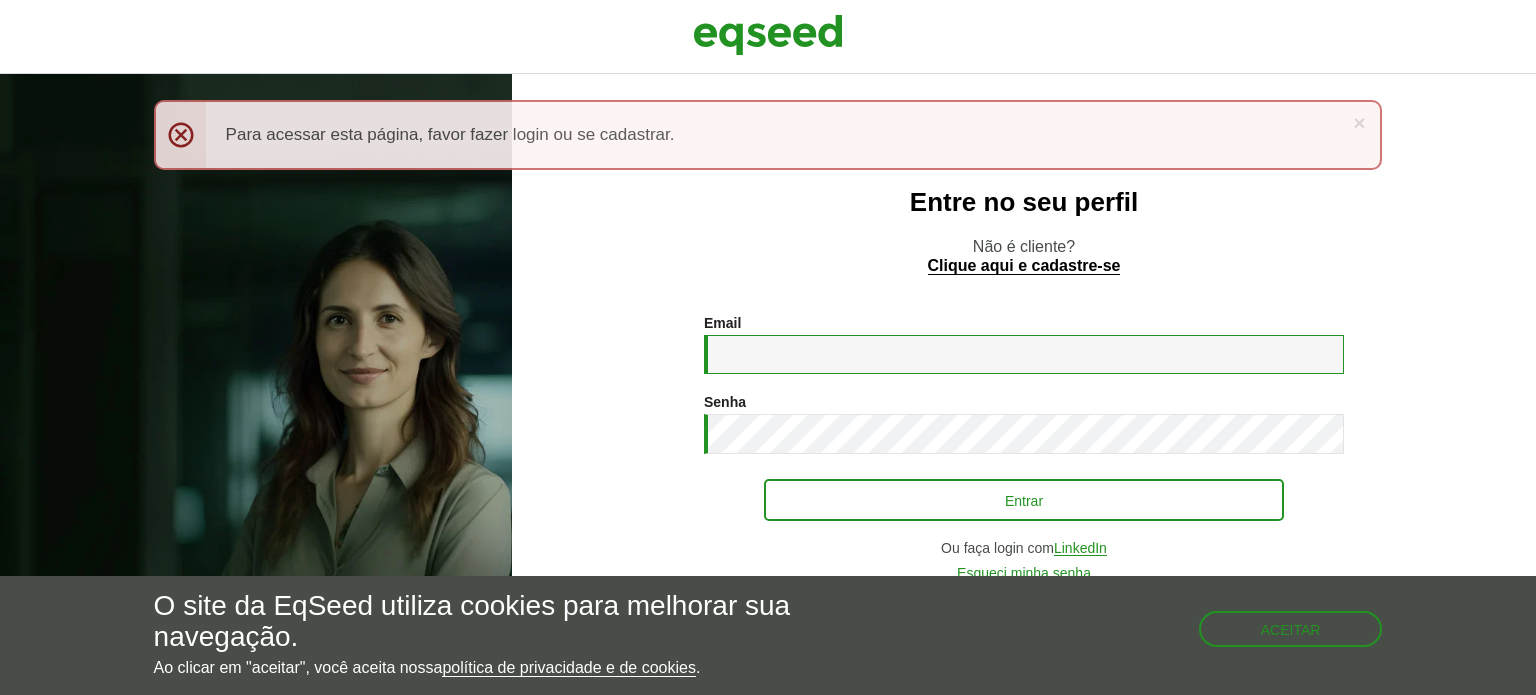 type on "**********" 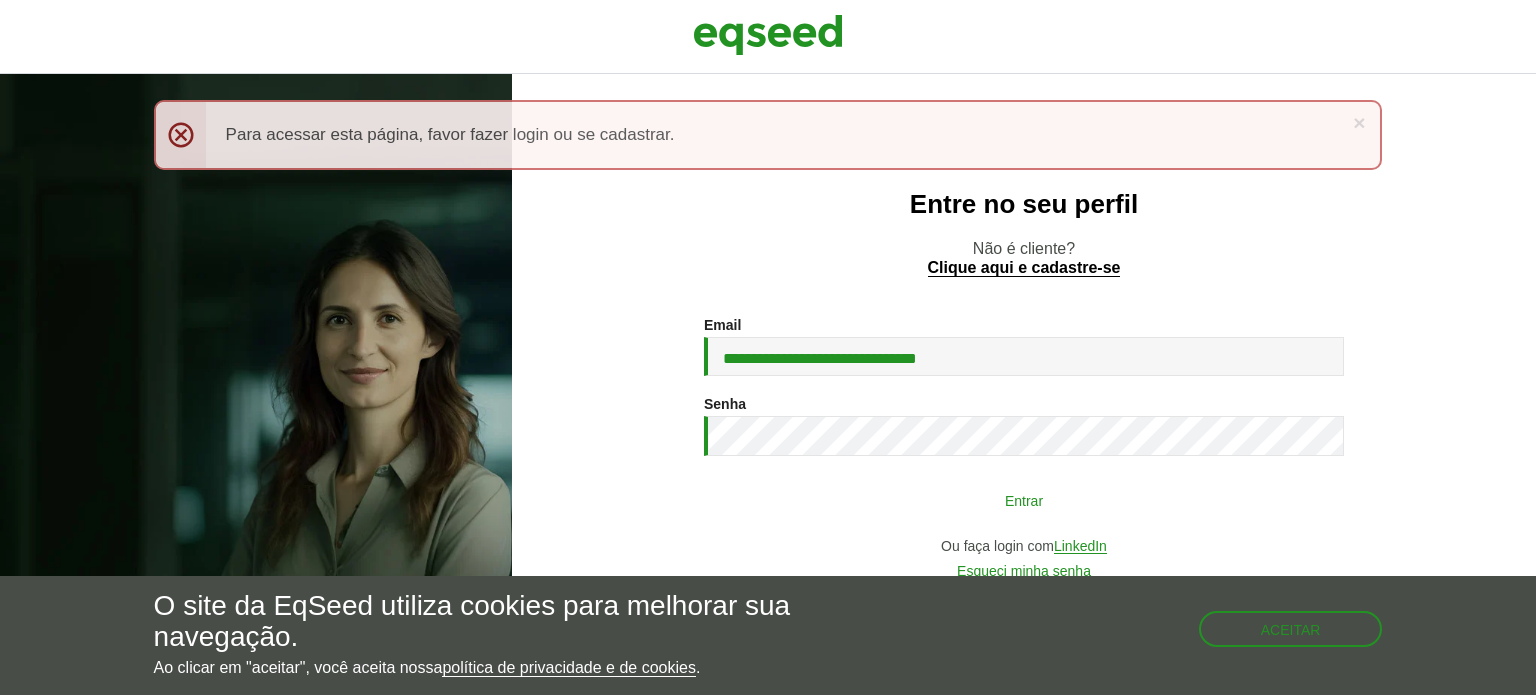 click on "Entrar" at bounding box center (1024, 500) 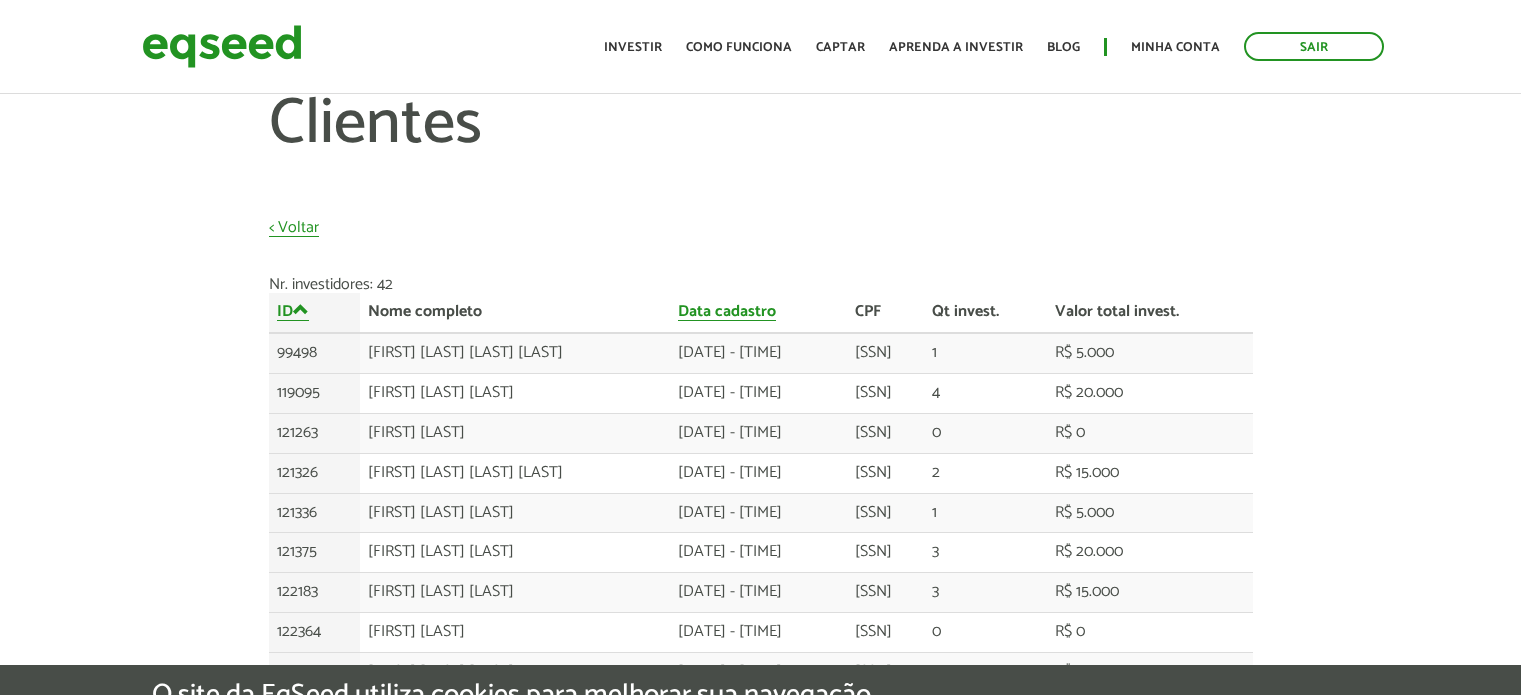 scroll, scrollTop: 0, scrollLeft: 0, axis: both 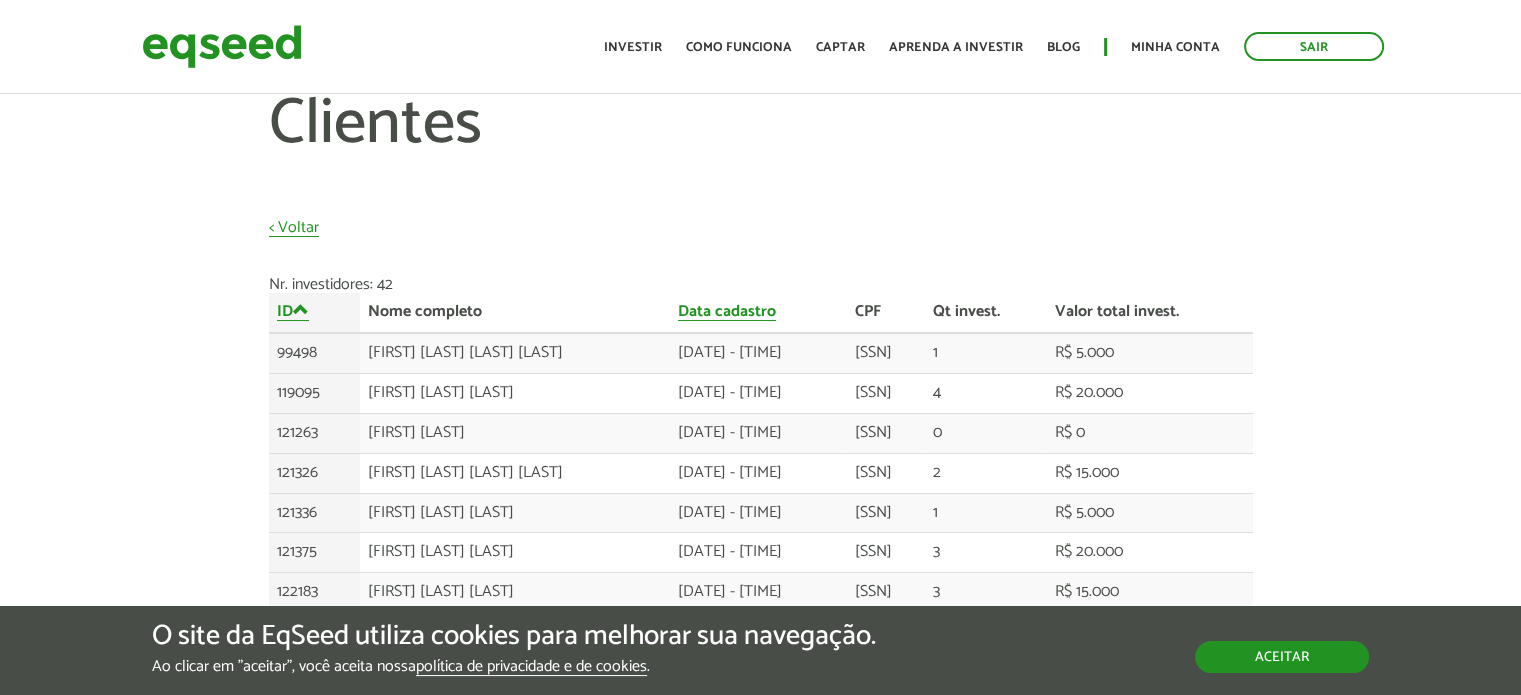 click on "Aceitar" at bounding box center [1282, 657] 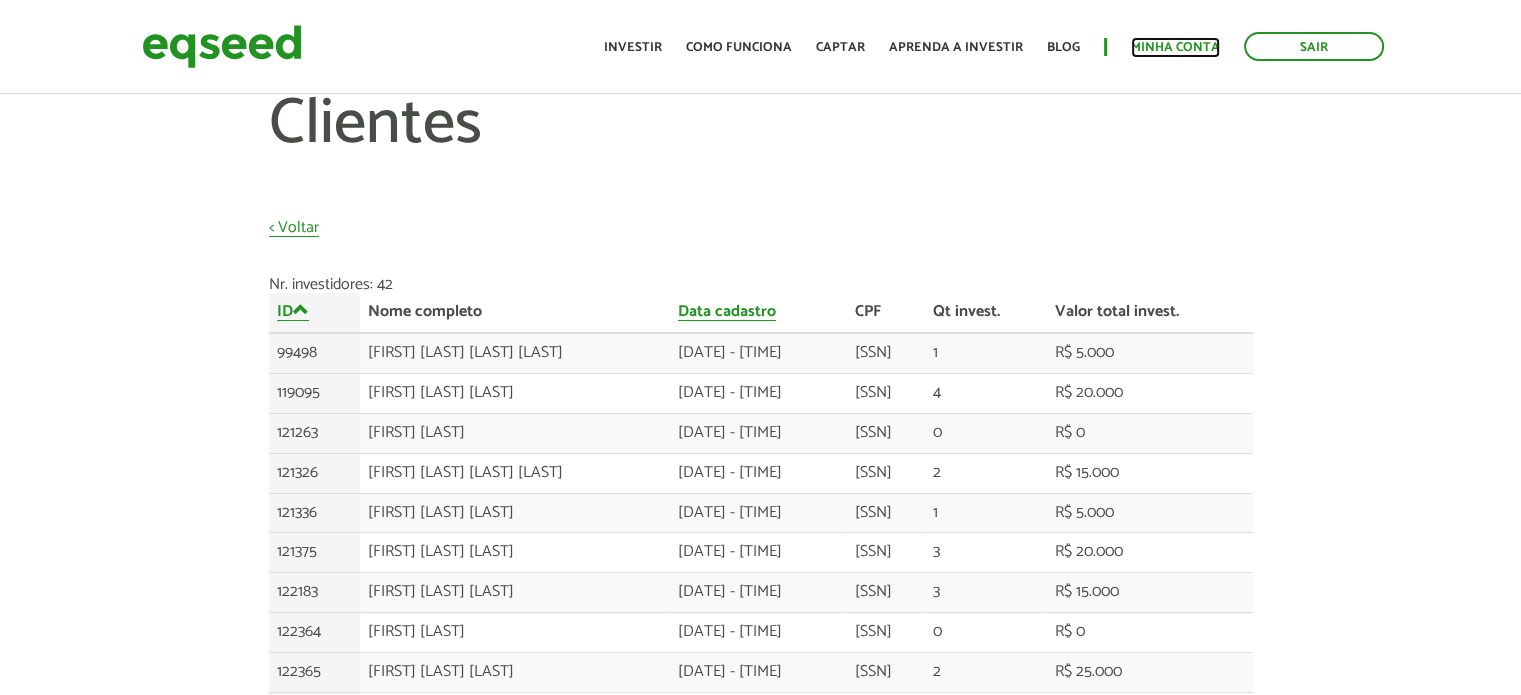click on "Minha conta" at bounding box center (1175, 47) 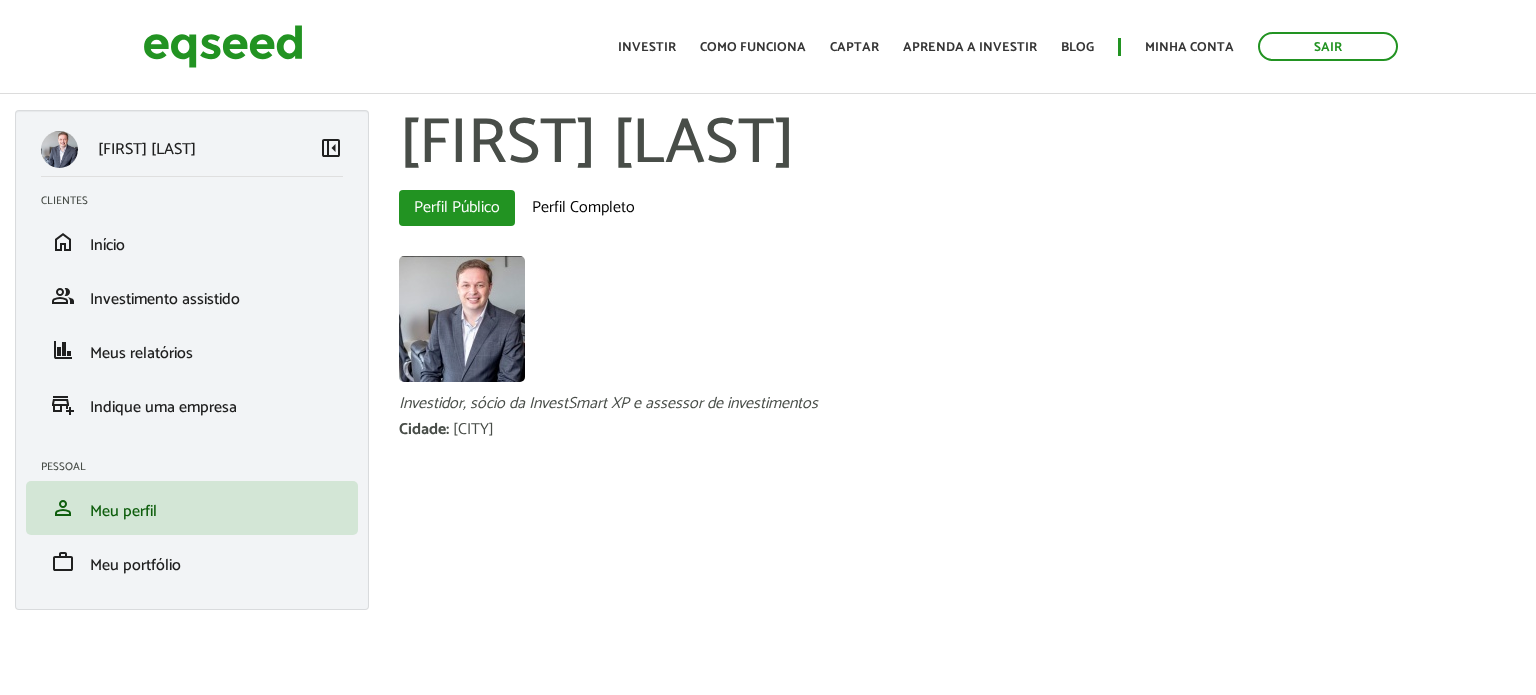 scroll, scrollTop: 0, scrollLeft: 0, axis: both 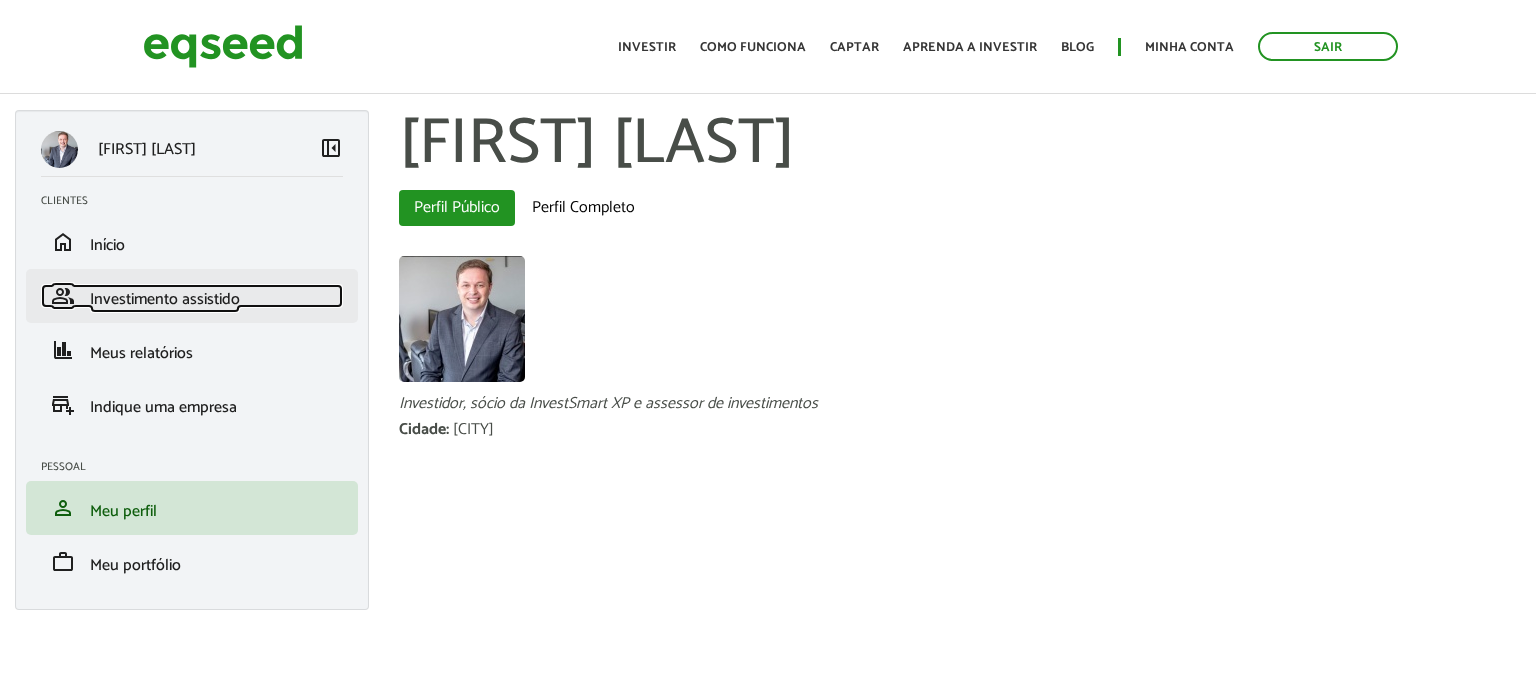 click on "Investimento assistido" at bounding box center (165, 299) 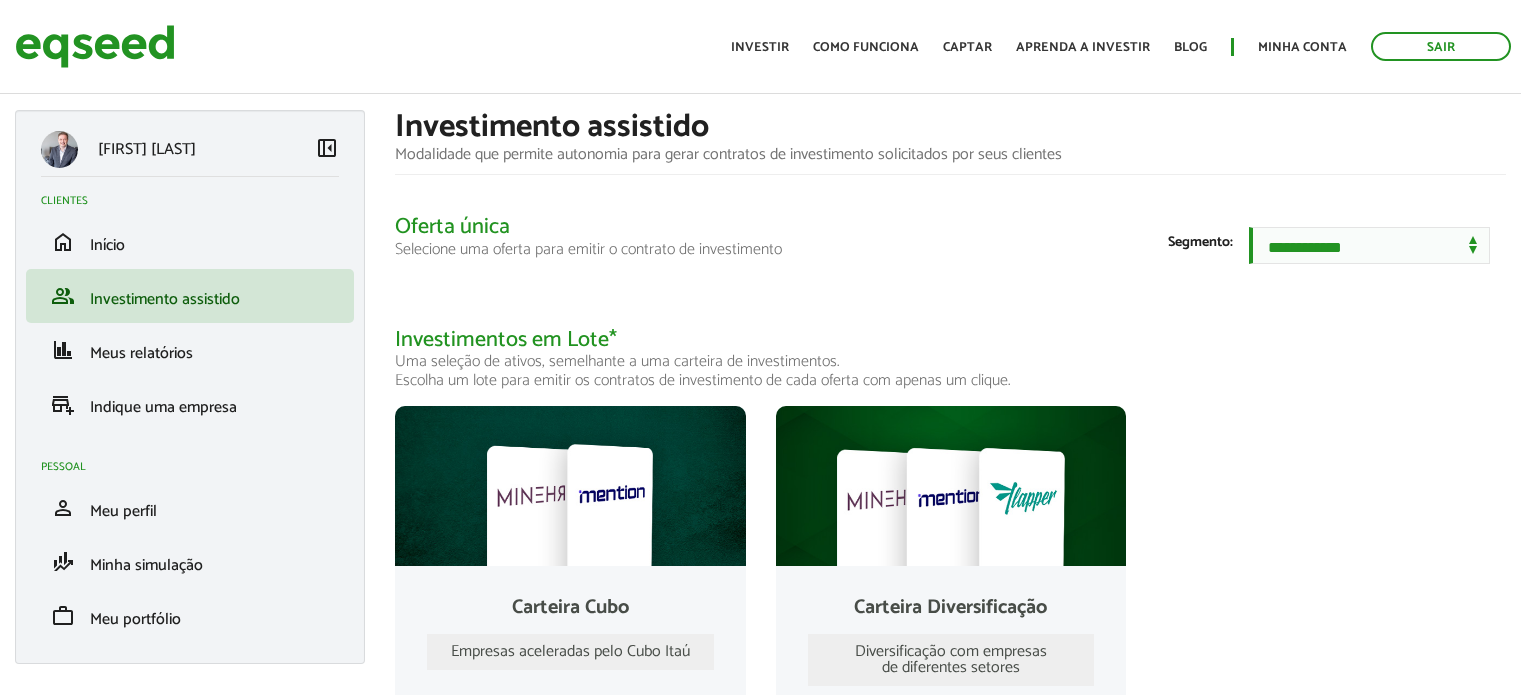 scroll, scrollTop: 0, scrollLeft: 0, axis: both 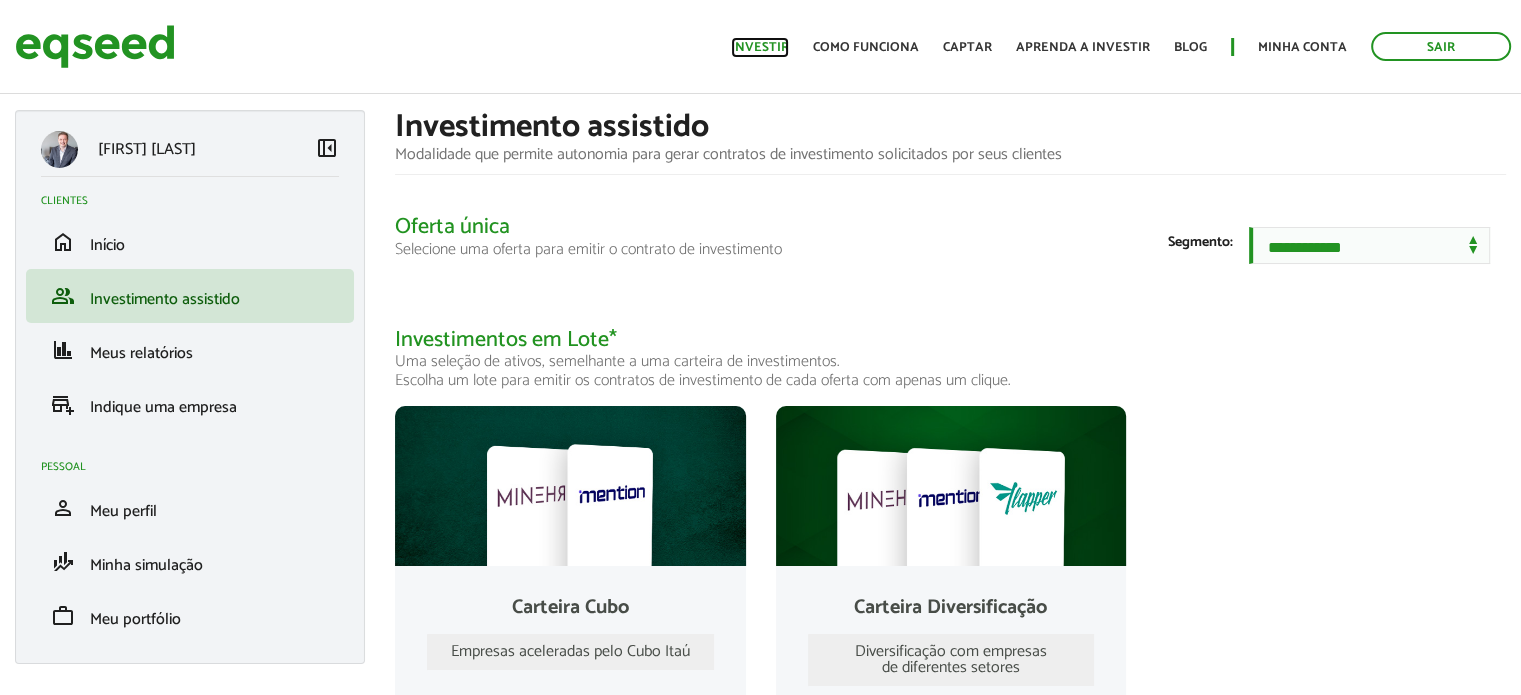 click on "Investir" at bounding box center (760, 47) 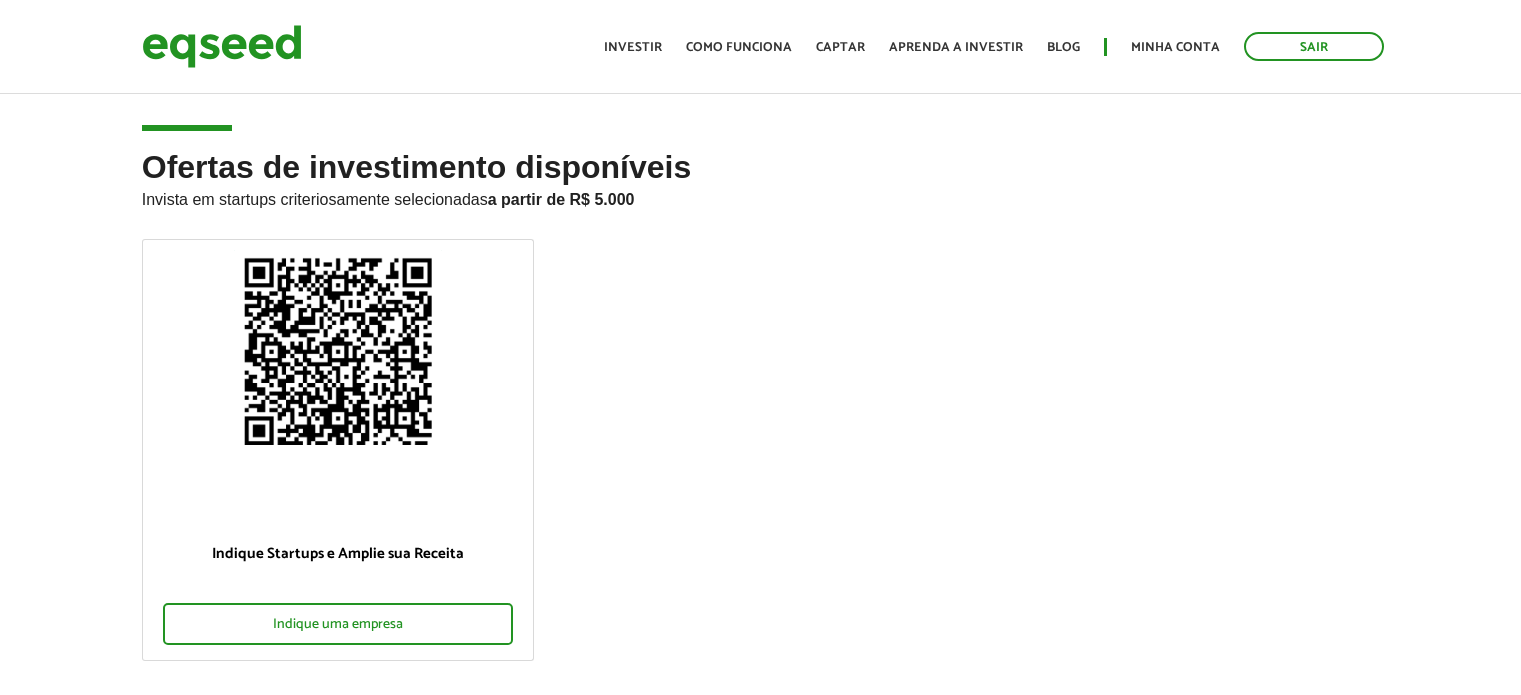 scroll, scrollTop: 0, scrollLeft: 0, axis: both 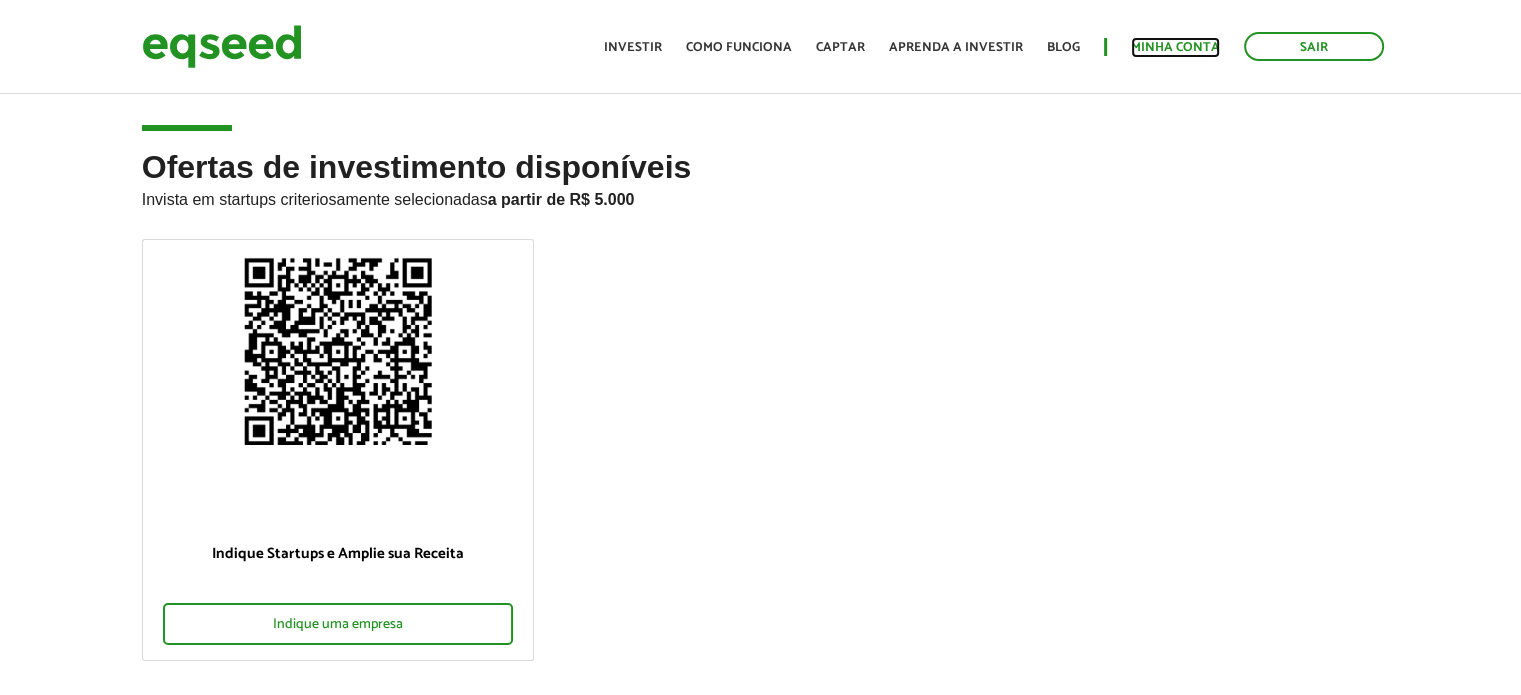 click on "Minha conta" at bounding box center [1175, 47] 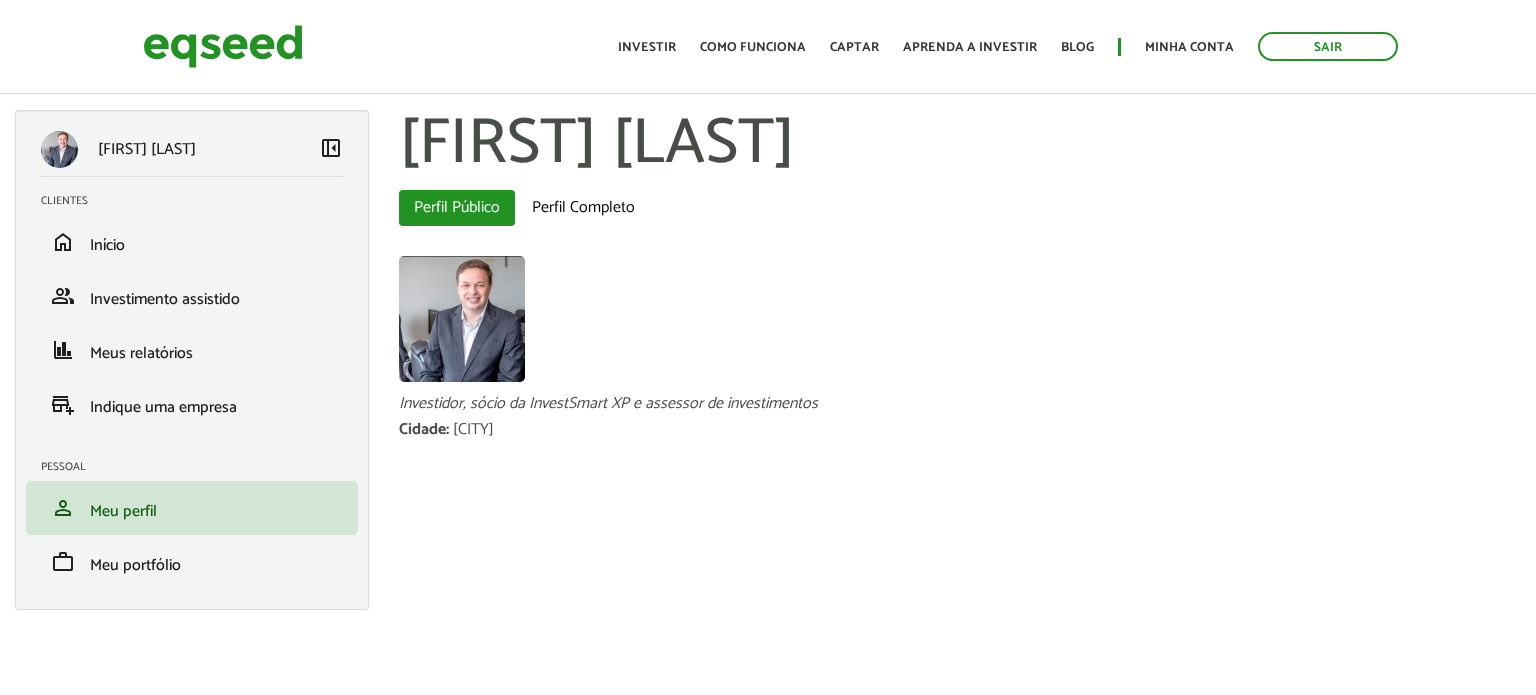 scroll, scrollTop: 0, scrollLeft: 0, axis: both 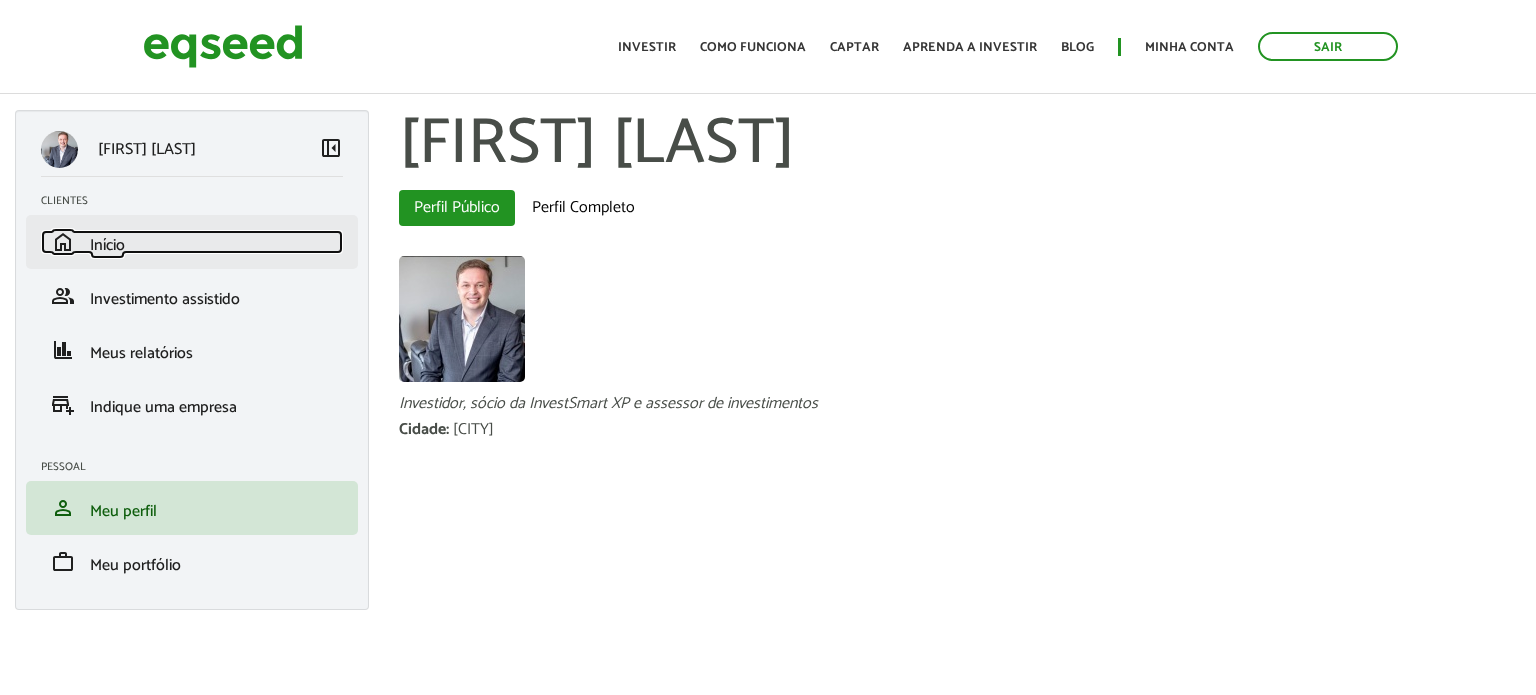 click on "Início" at bounding box center (107, 245) 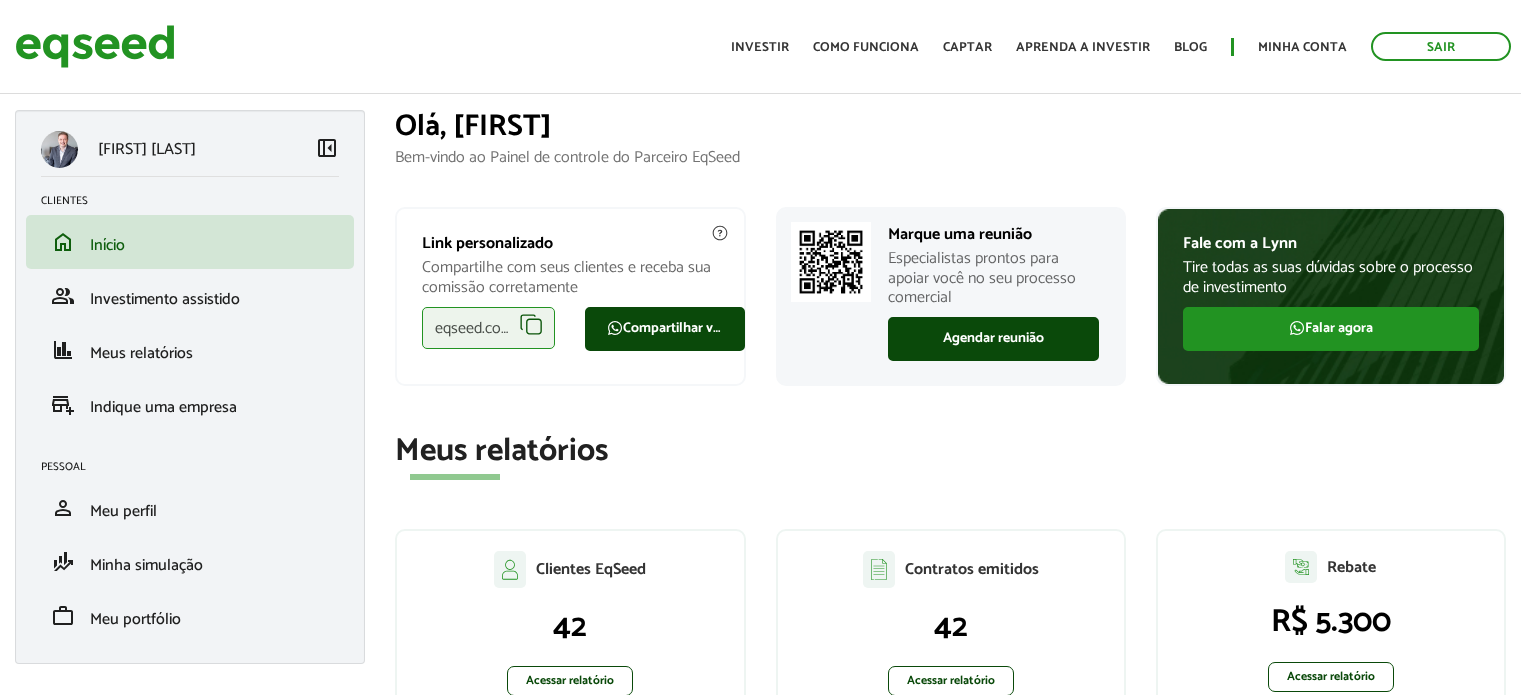 scroll, scrollTop: 0, scrollLeft: 0, axis: both 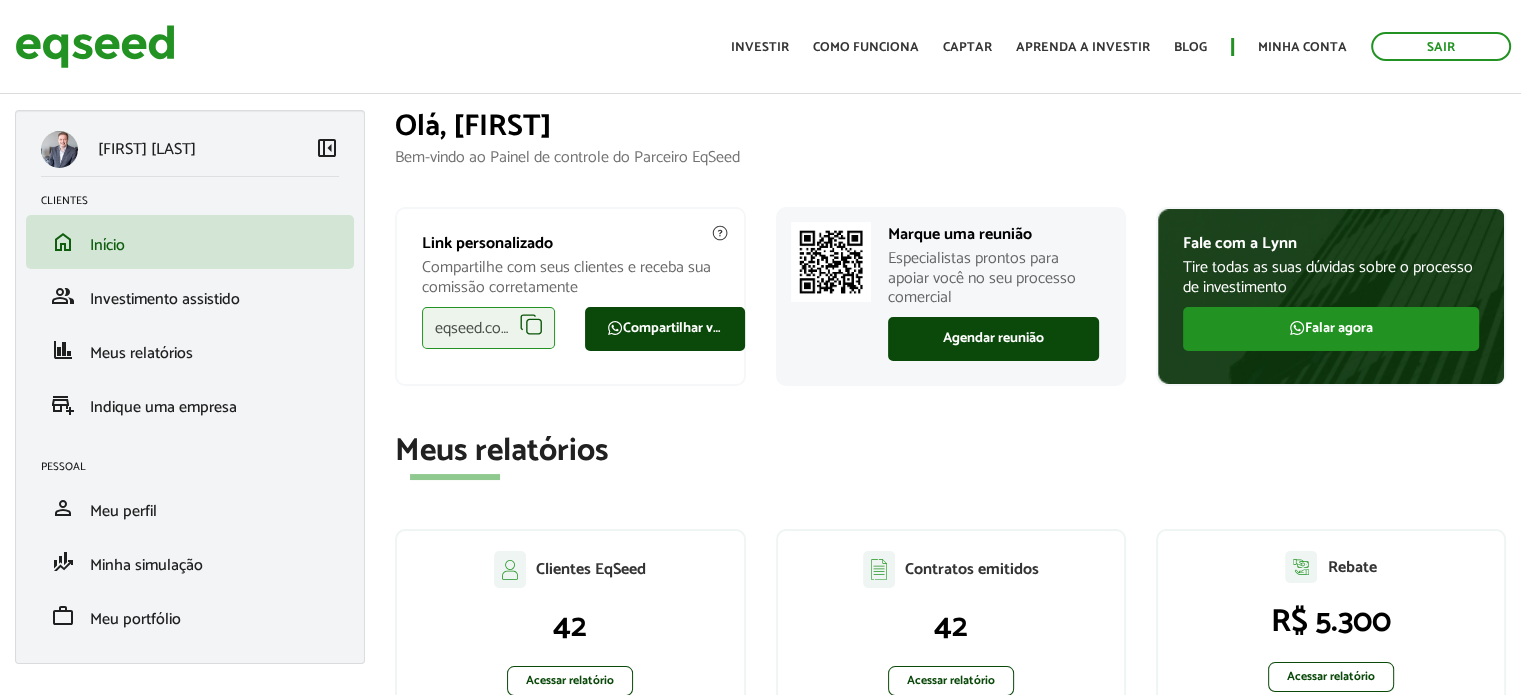 click on "eqseed.com/a/is/abrahao.godoy" at bounding box center (488, 328) 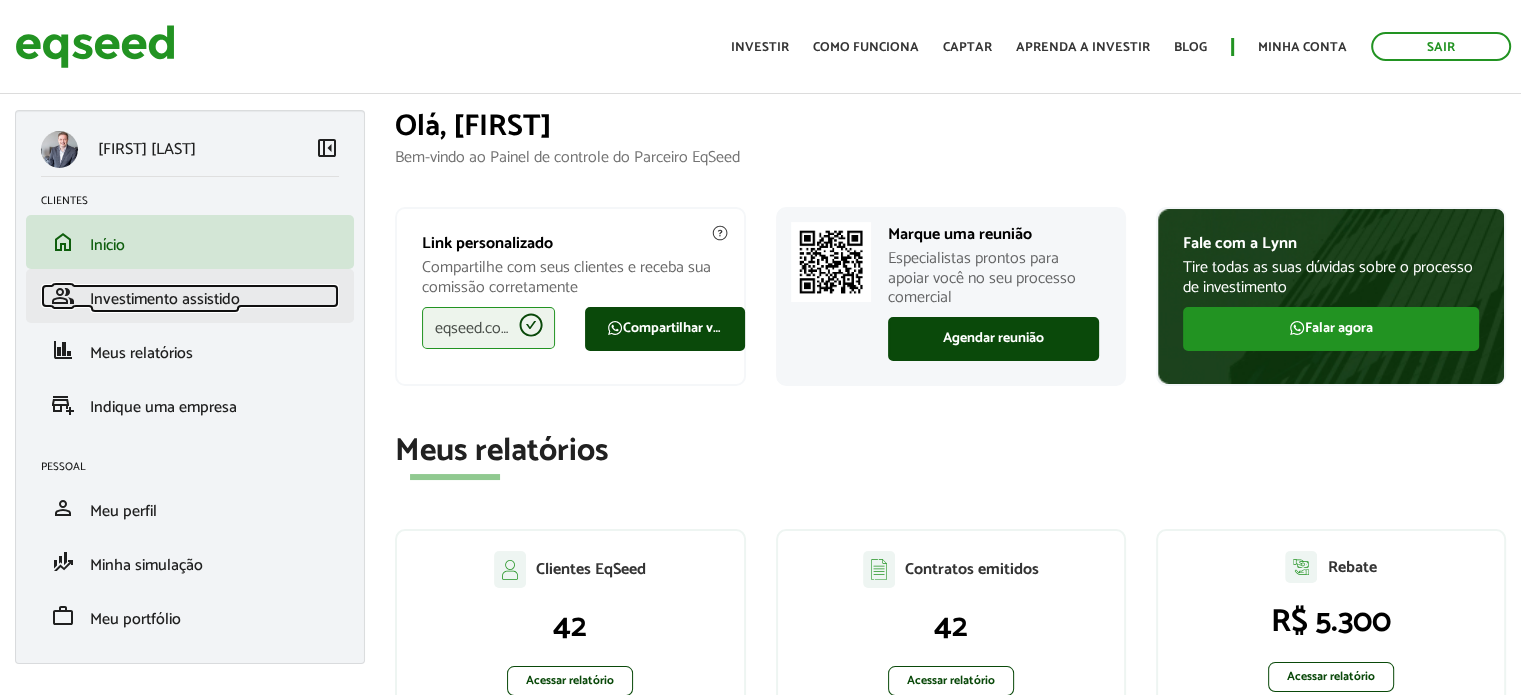 click on "Investimento assistido" at bounding box center [165, 299] 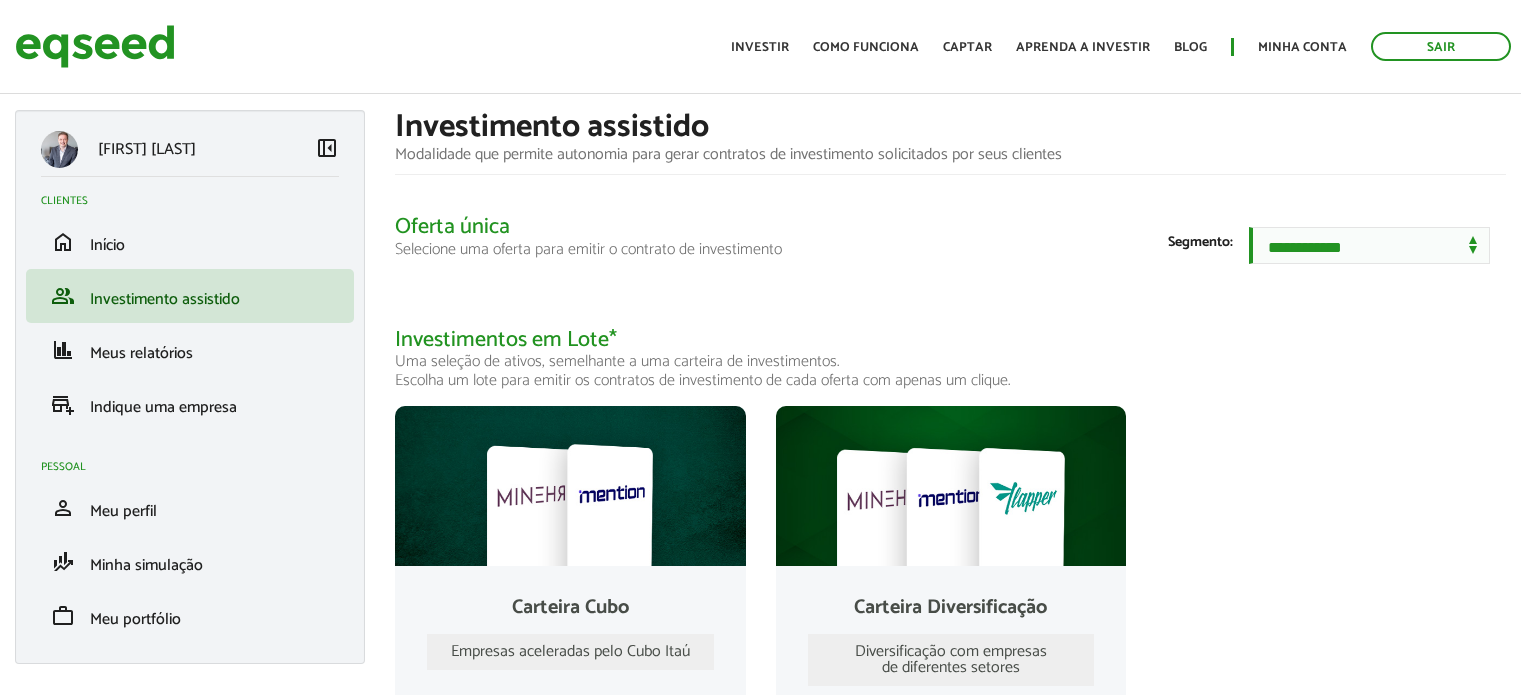 scroll, scrollTop: 0, scrollLeft: 0, axis: both 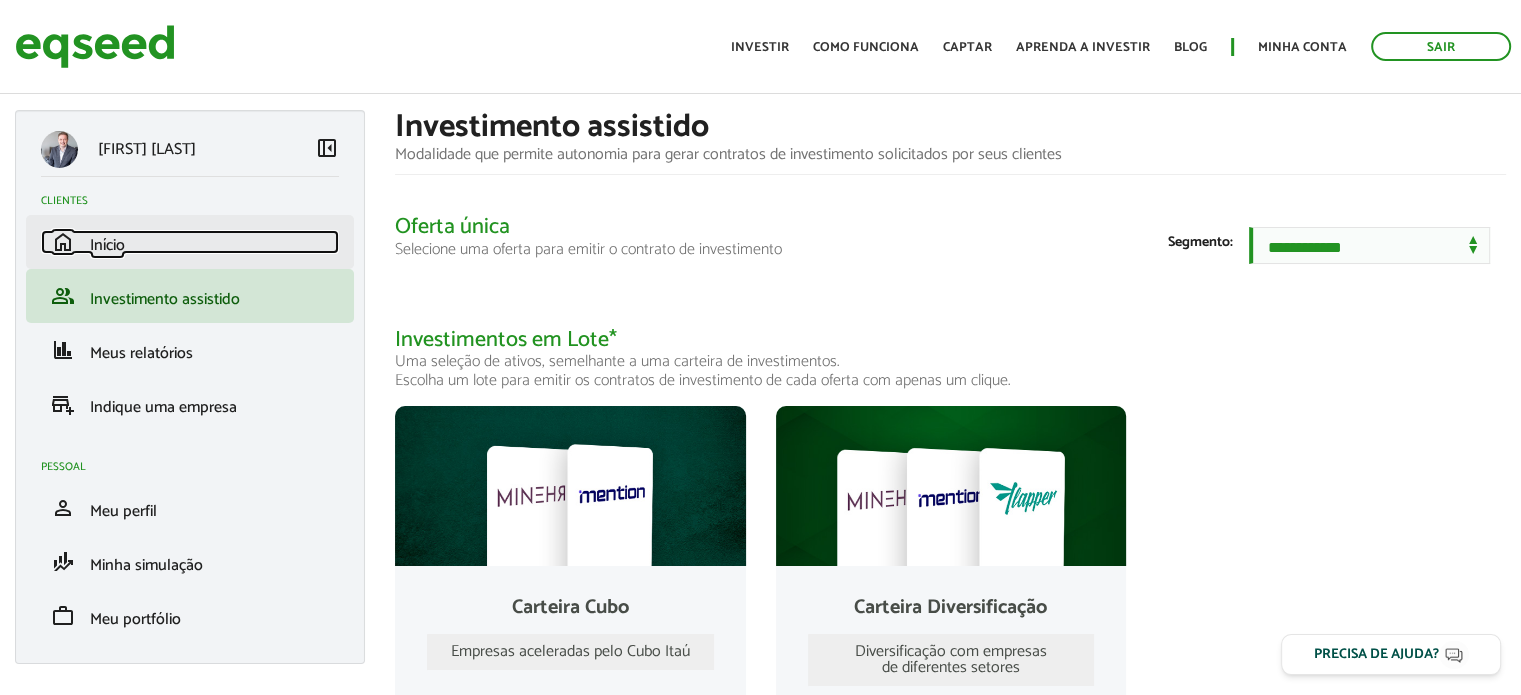 click on "home Início" at bounding box center (190, 242) 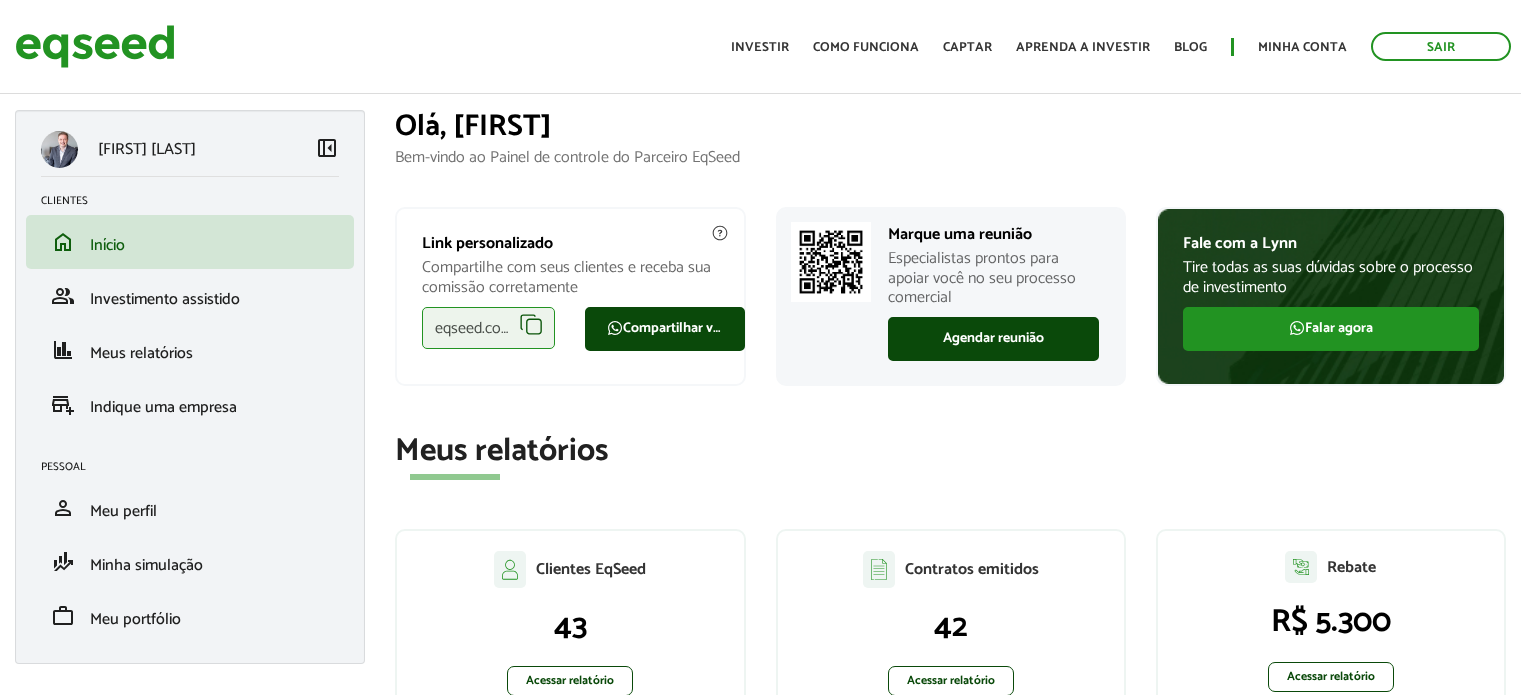 scroll, scrollTop: 0, scrollLeft: 0, axis: both 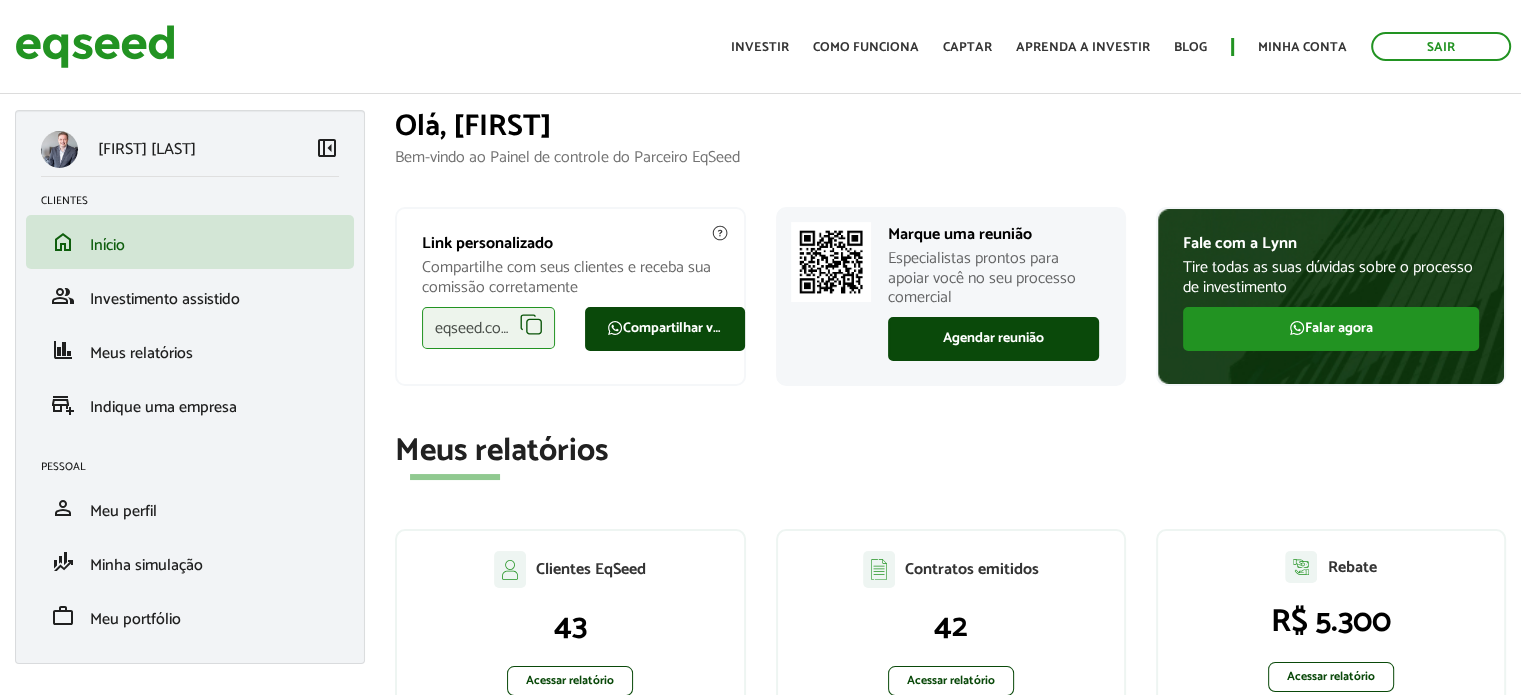 click on "eqseed.com/a/is/[USERNAME]" at bounding box center [488, 328] 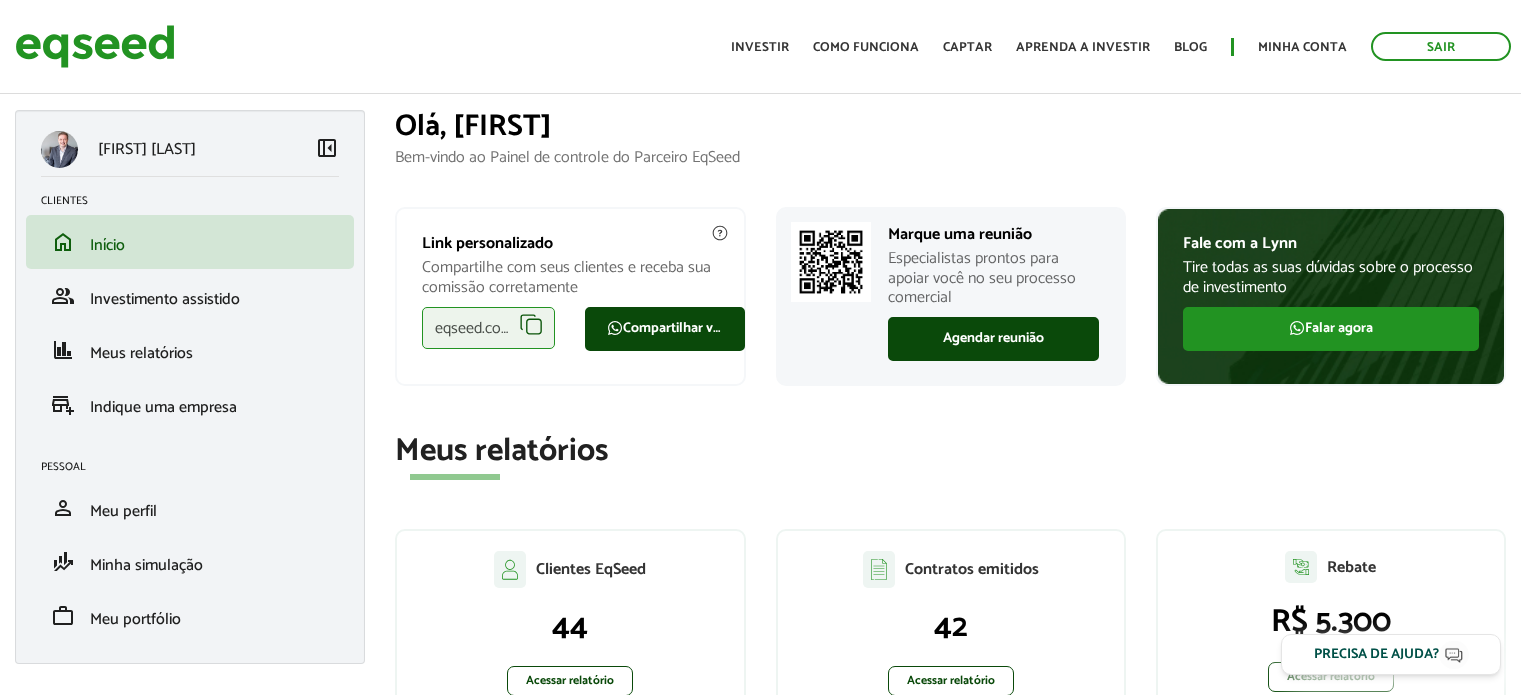 scroll, scrollTop: 0, scrollLeft: 0, axis: both 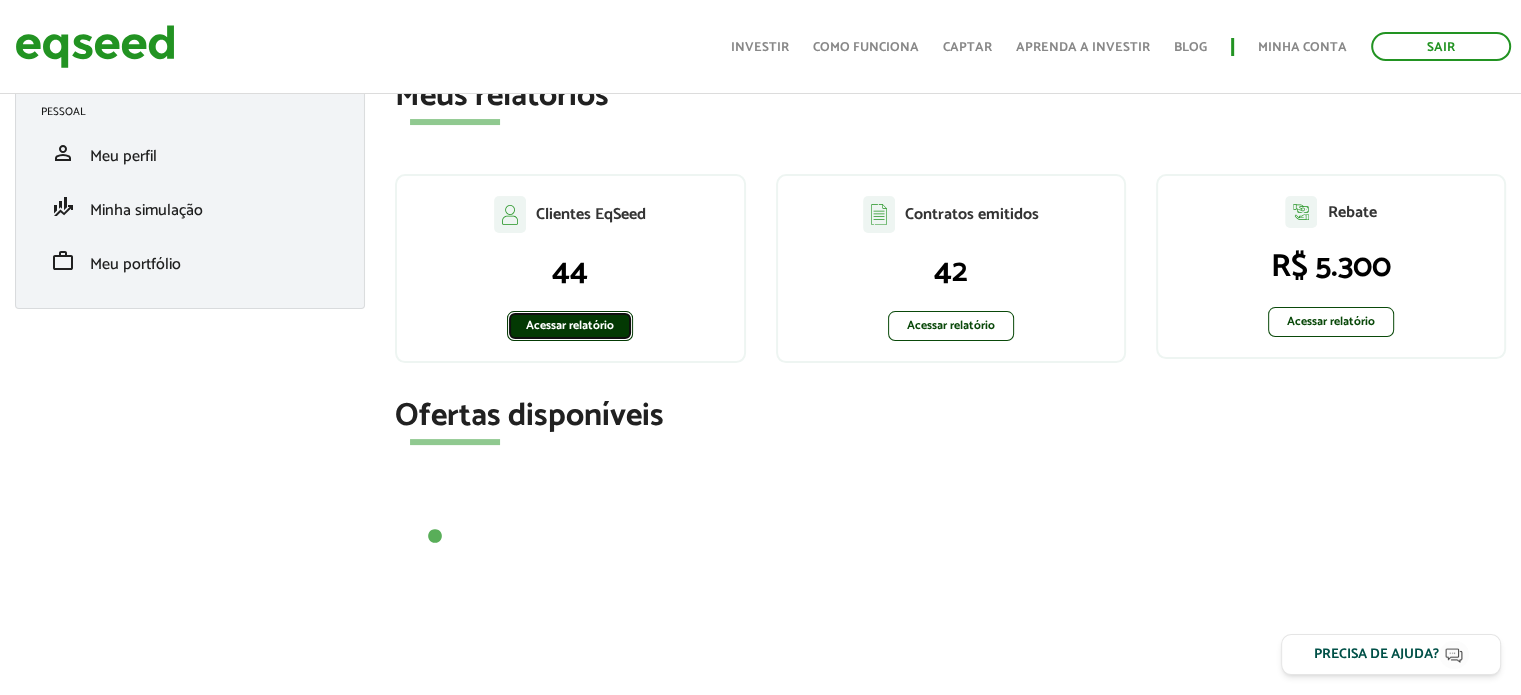 click on "Acessar relatório" at bounding box center [570, 326] 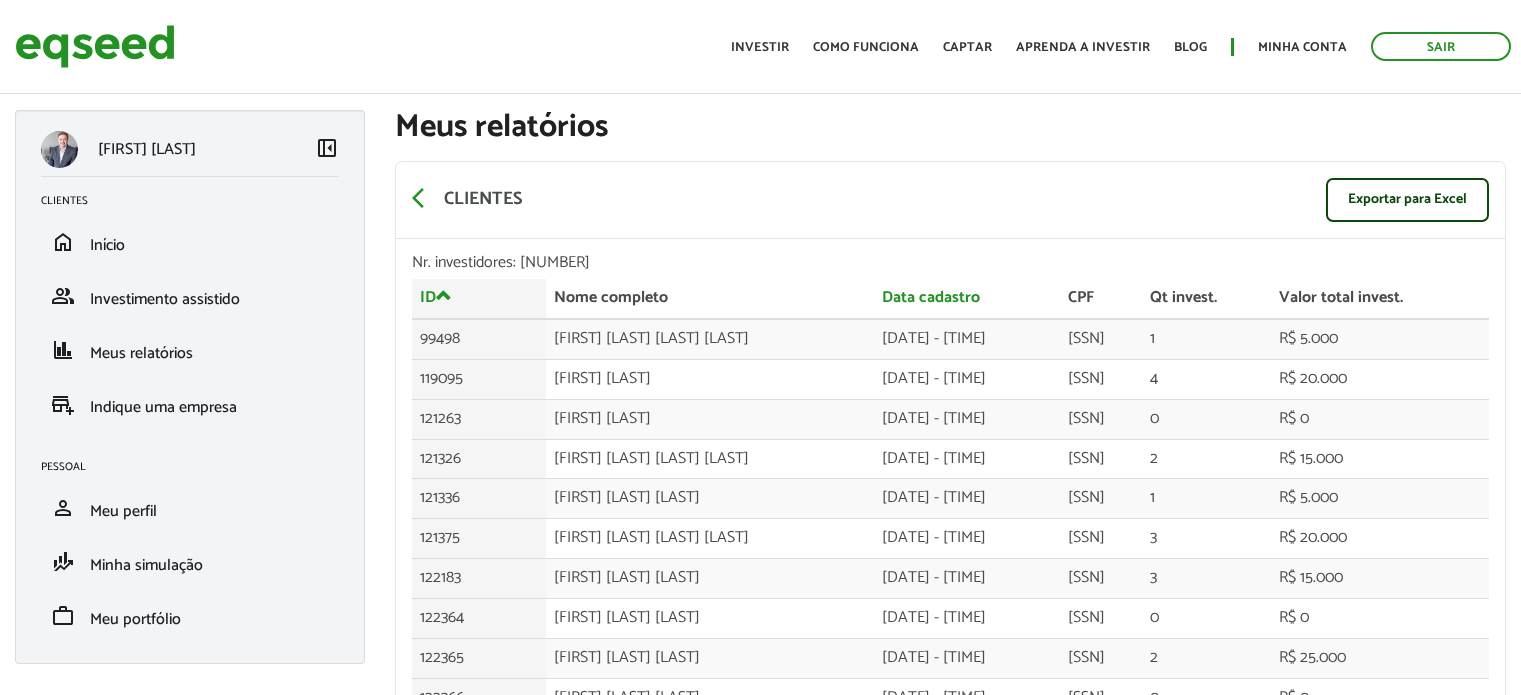 scroll, scrollTop: 0, scrollLeft: 0, axis: both 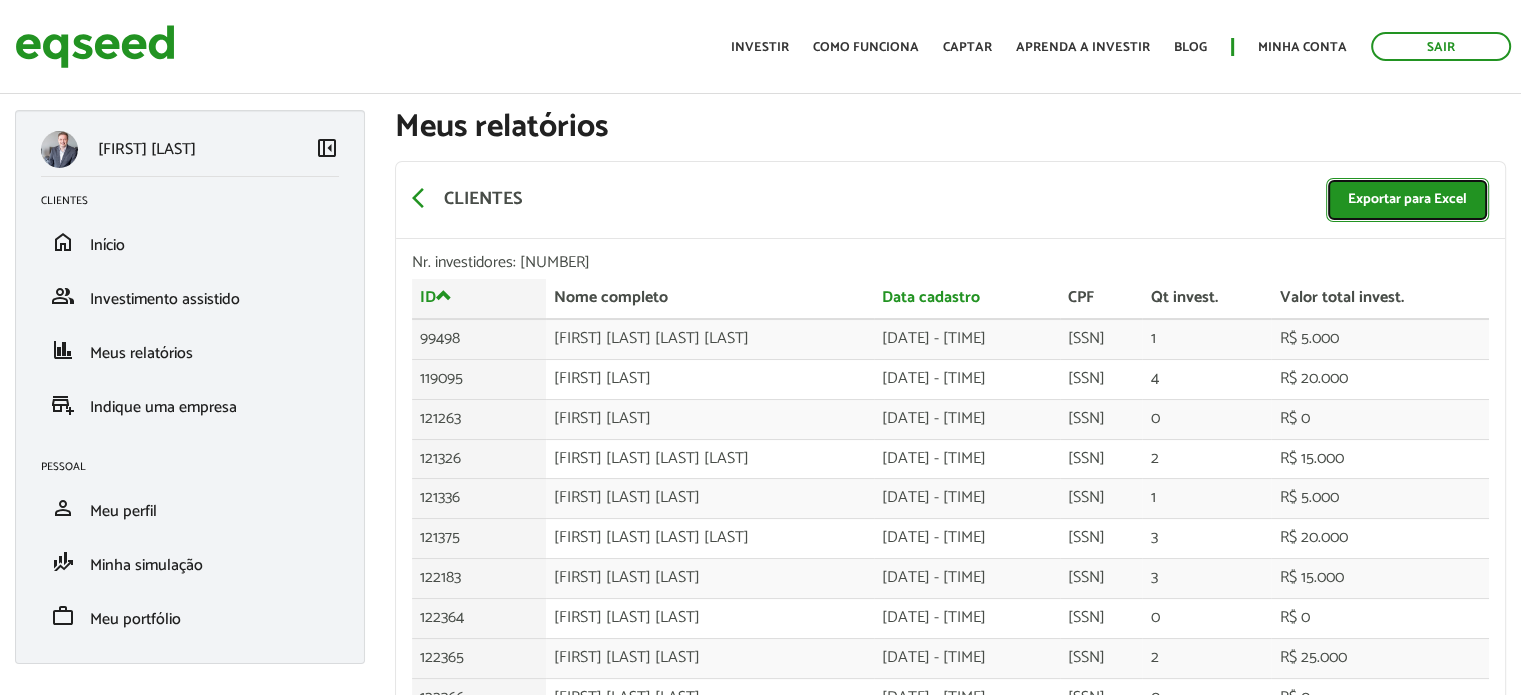click on "Exportar para Excel" at bounding box center (1407, 200) 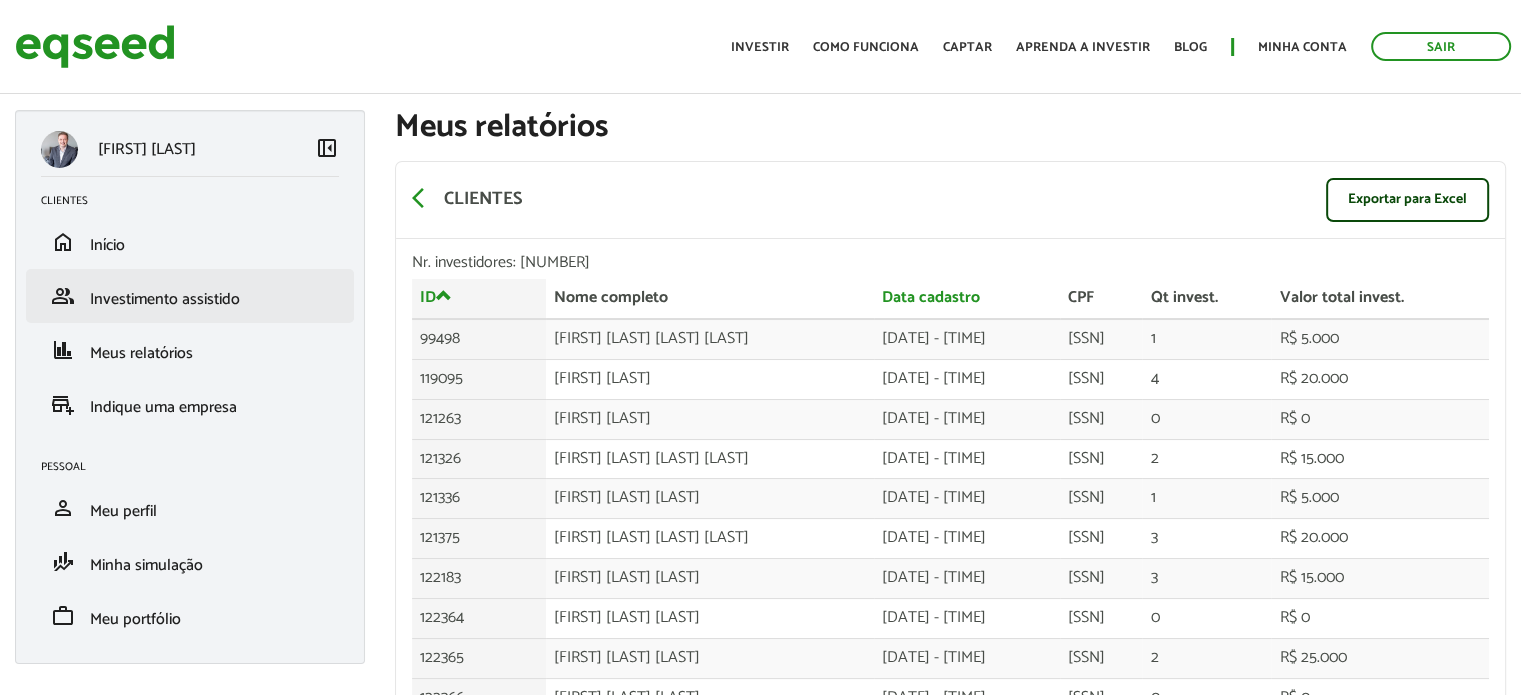 click on "group Investimento assistido" at bounding box center (190, 296) 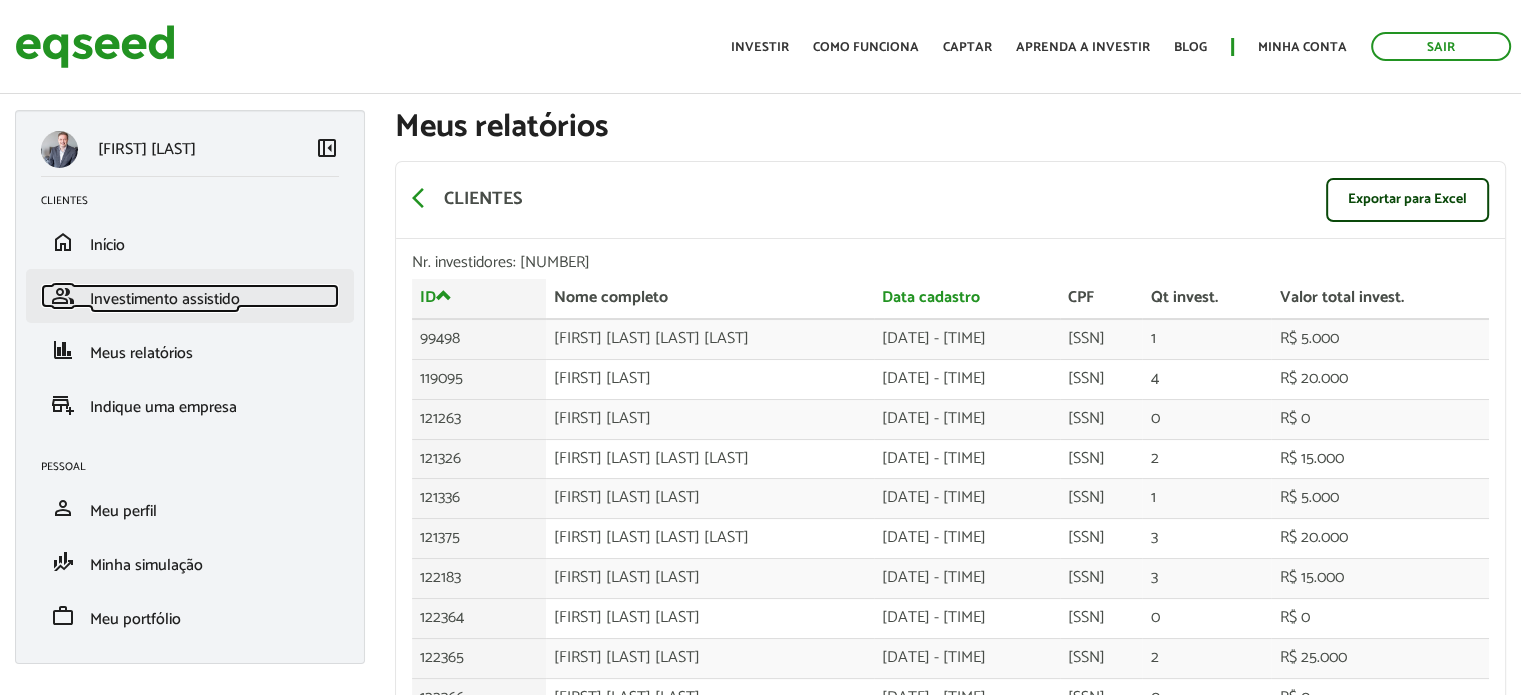 click on "Investimento assistido" at bounding box center [165, 299] 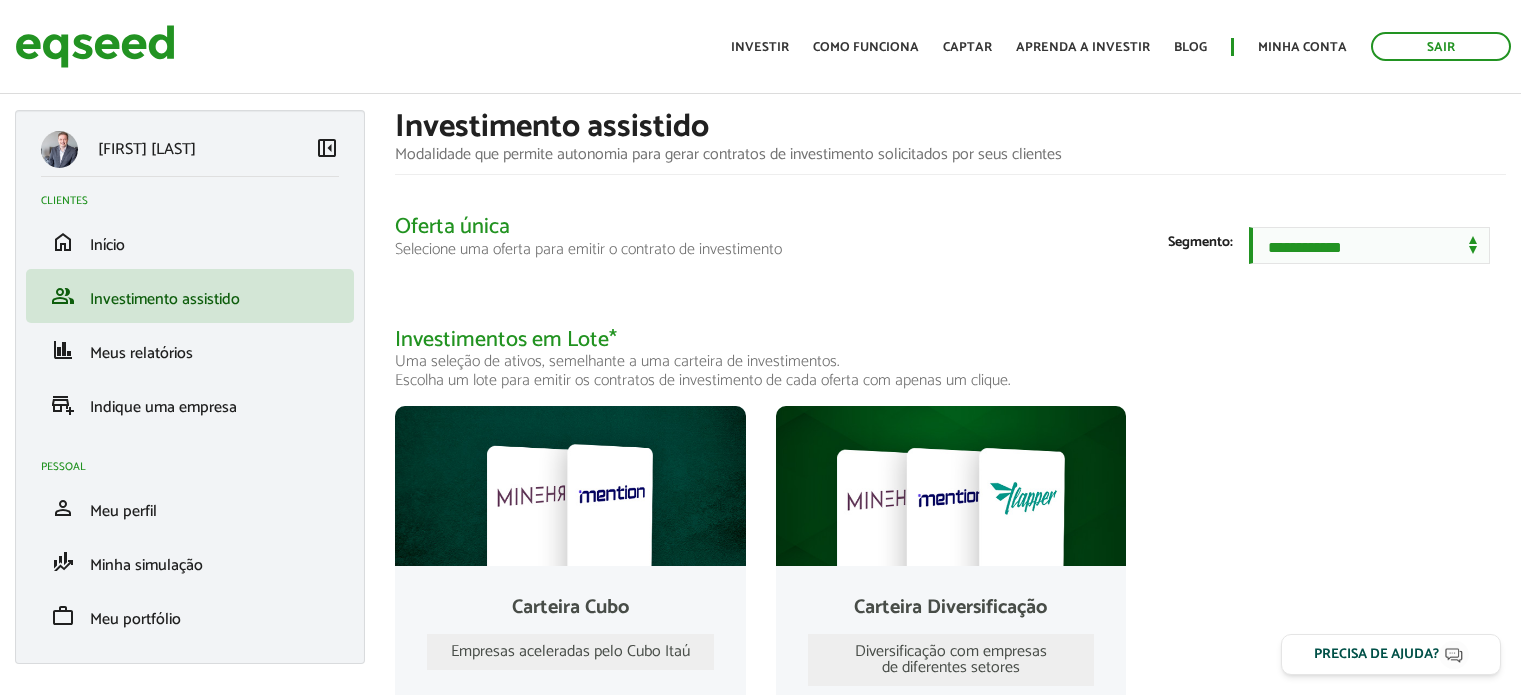 scroll, scrollTop: 0, scrollLeft: 0, axis: both 